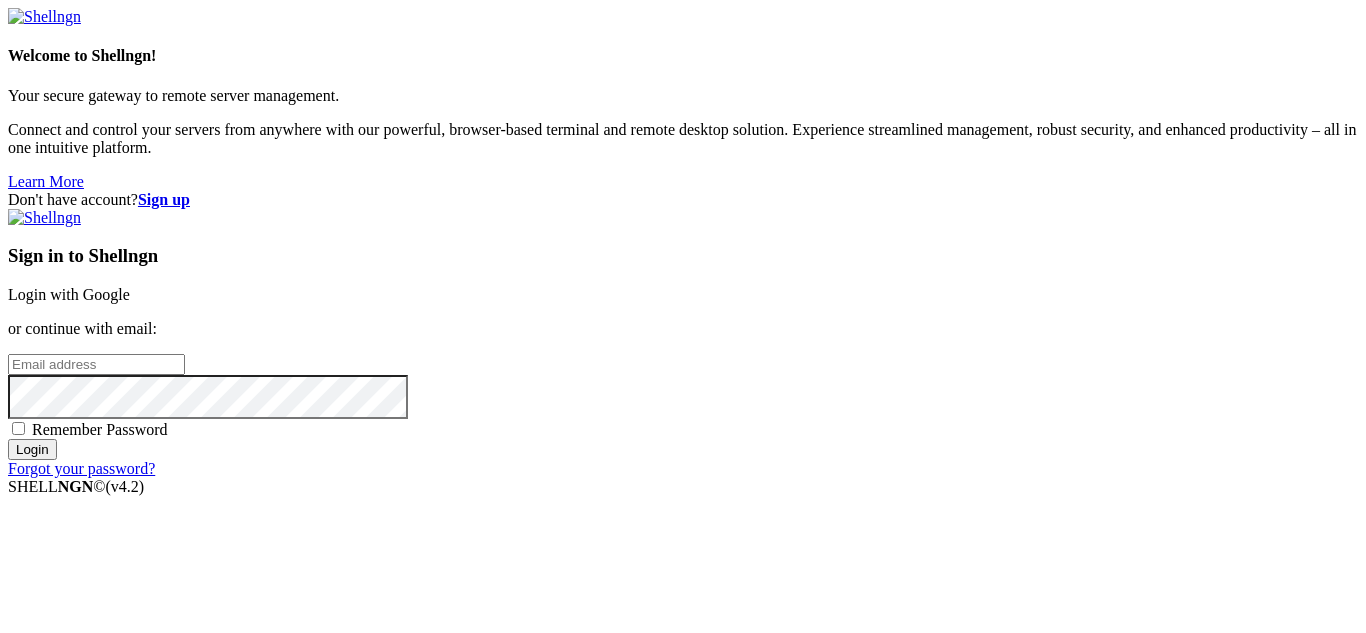 scroll, scrollTop: 0, scrollLeft: 0, axis: both 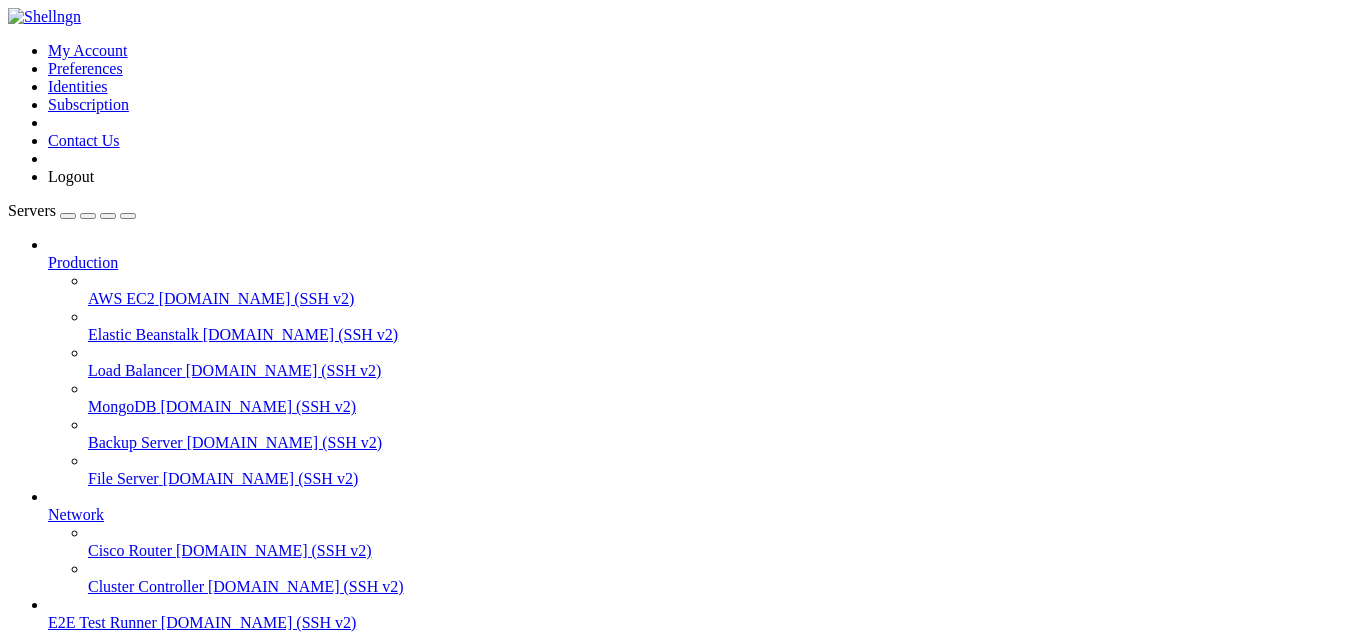 click on "[PERSON_NAME]" at bounding box center [111, 694] 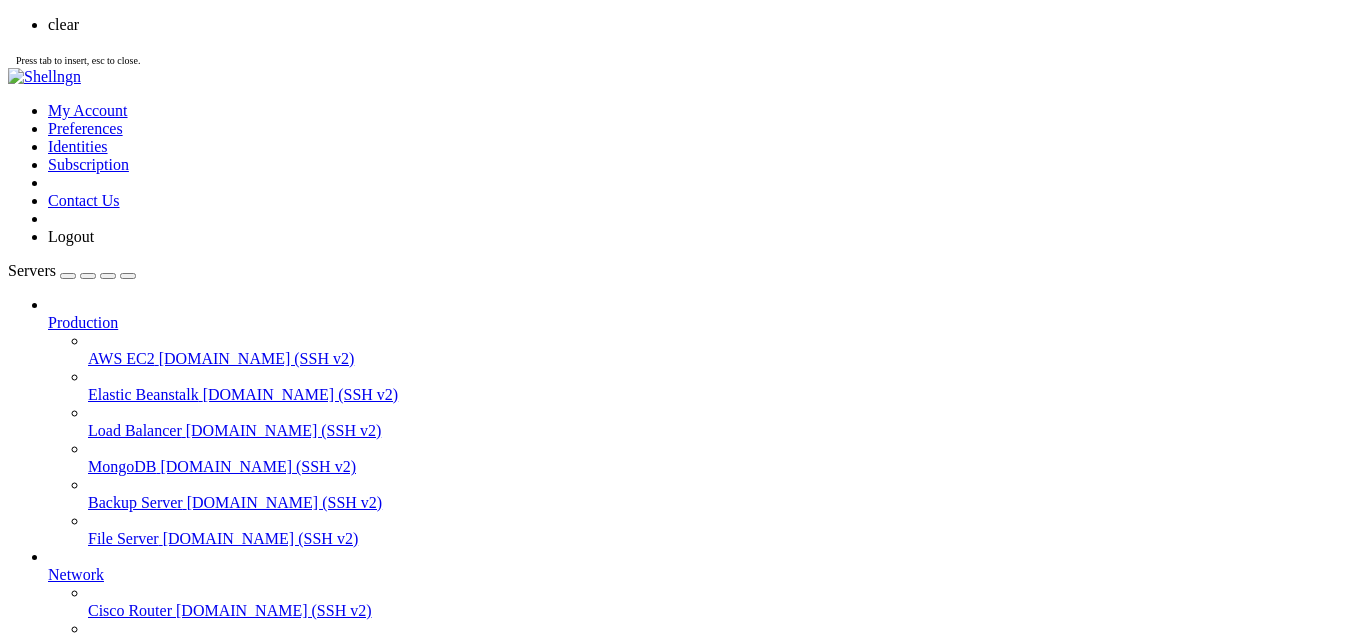 scroll, scrollTop: 0, scrollLeft: 0, axis: both 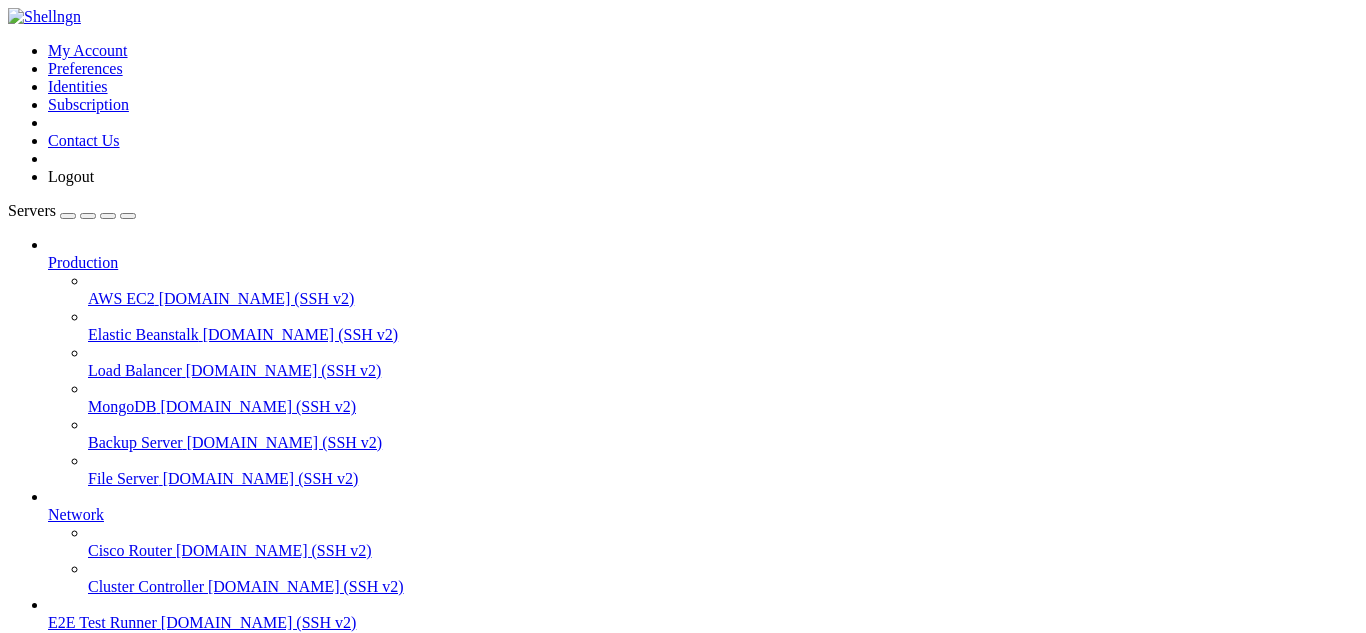 click 